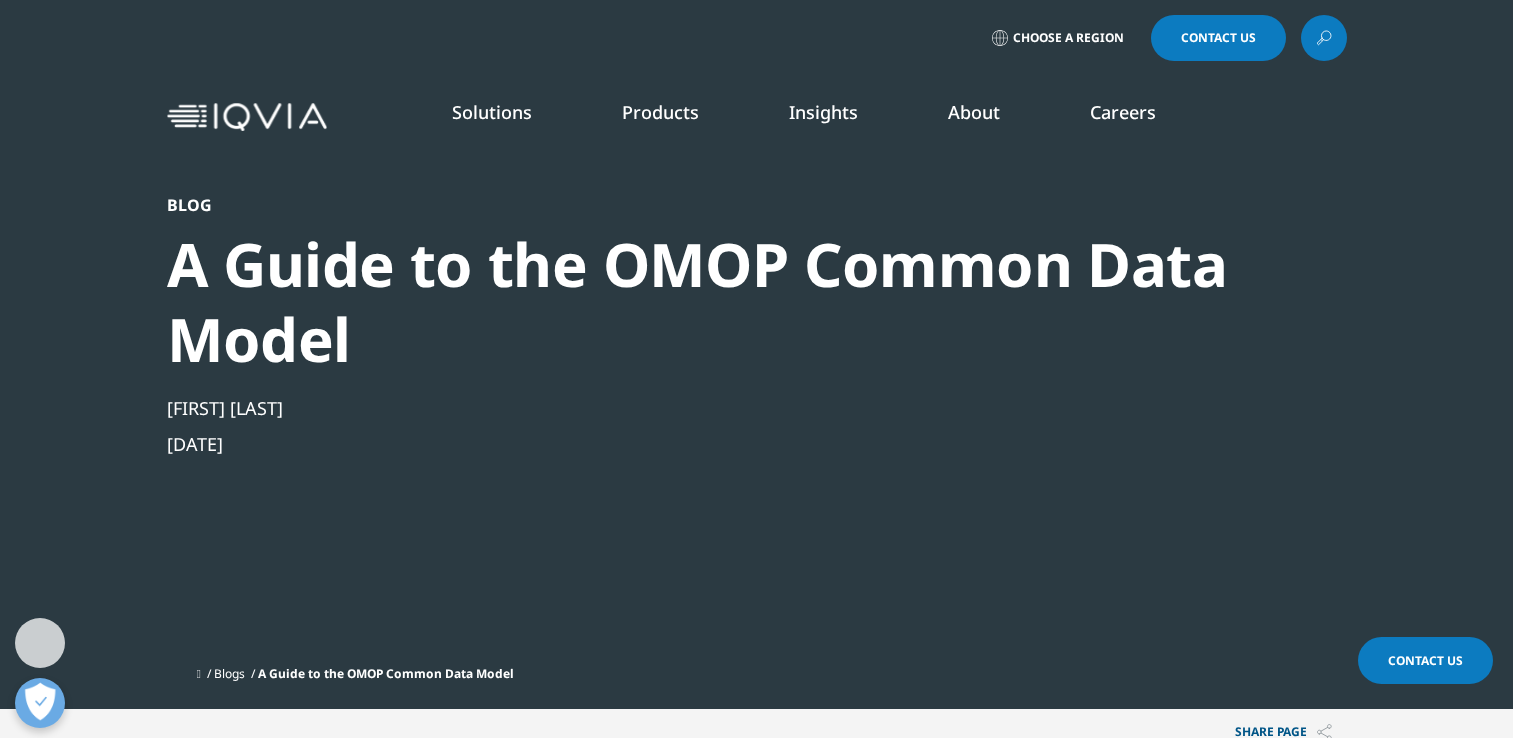 scroll, scrollTop: 1322, scrollLeft: 0, axis: vertical 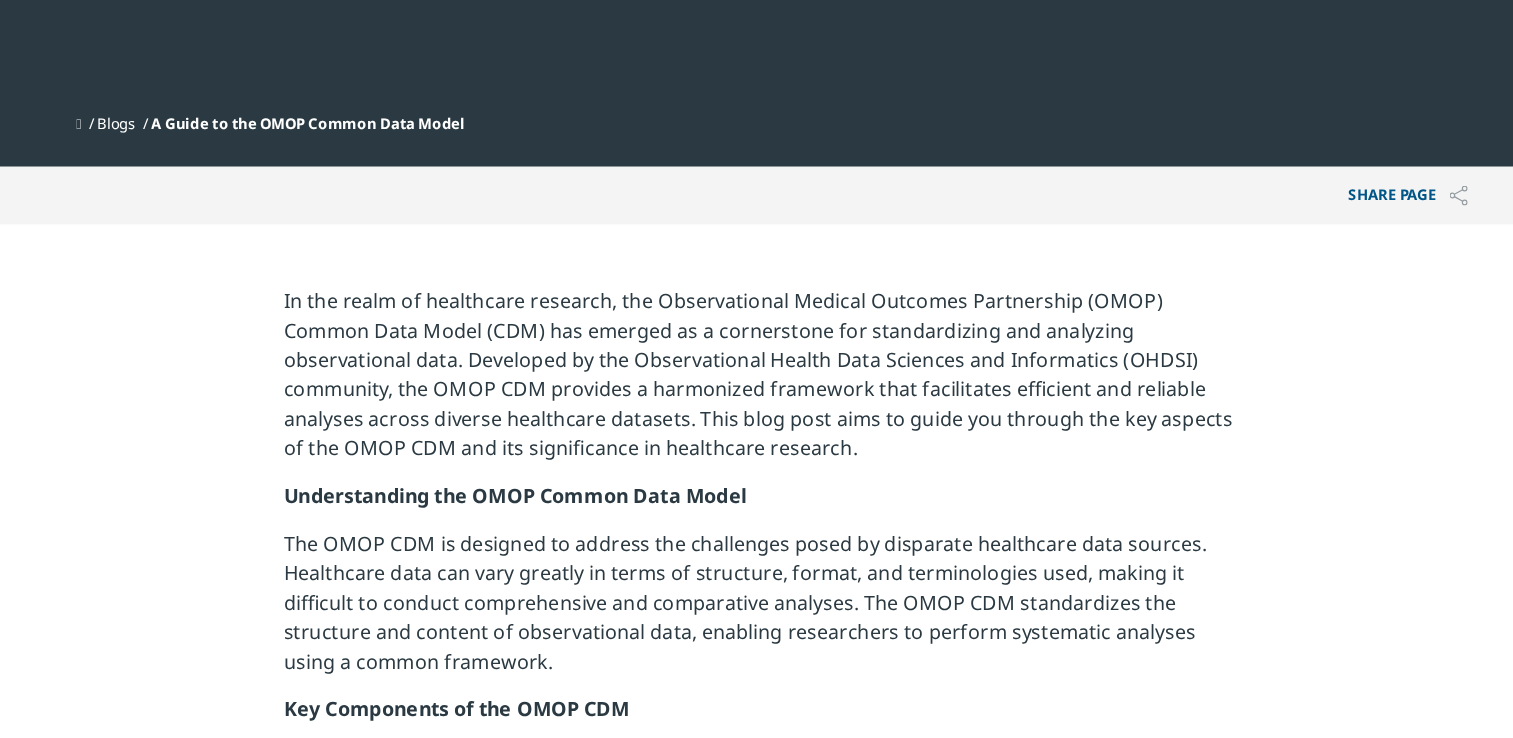 click on "In the realm of healthcare research, the Observational Medical Outcomes Partnership (OMOP) Common Data Model (CDM) has emerged as a cornerstone for standardizing and analyzing observational data. Developed by the Observational Health Data Sciences and Informatics (OHDSI) community, the OMOP CDM provides a harmonized framework that facilitates efficient and reliable analyses across diverse healthcare datasets. This blog post aims to guide you through the key aspects of the OMOP CDM and its significance in healthcare research." at bounding box center [756, 312] 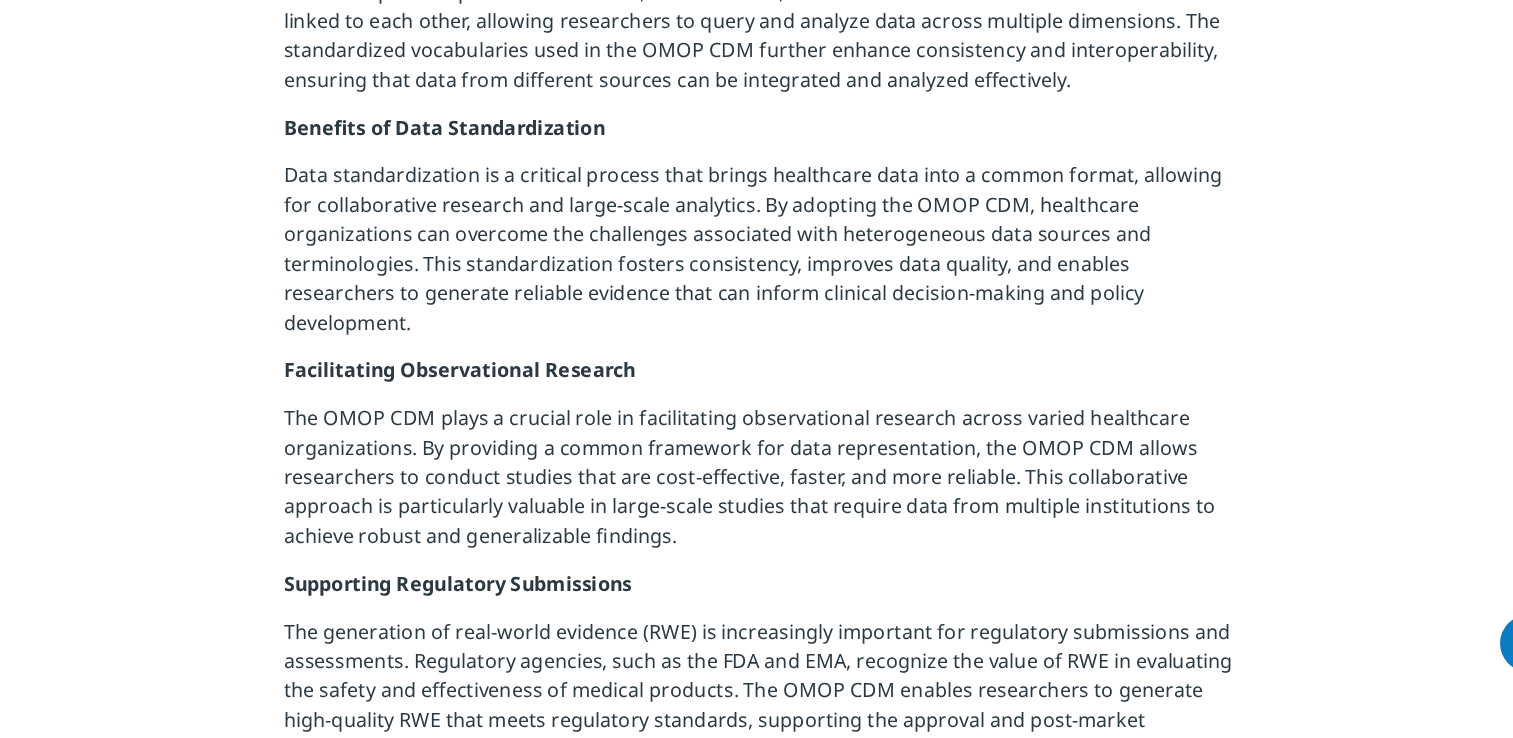 scroll, scrollTop: 1086, scrollLeft: 0, axis: vertical 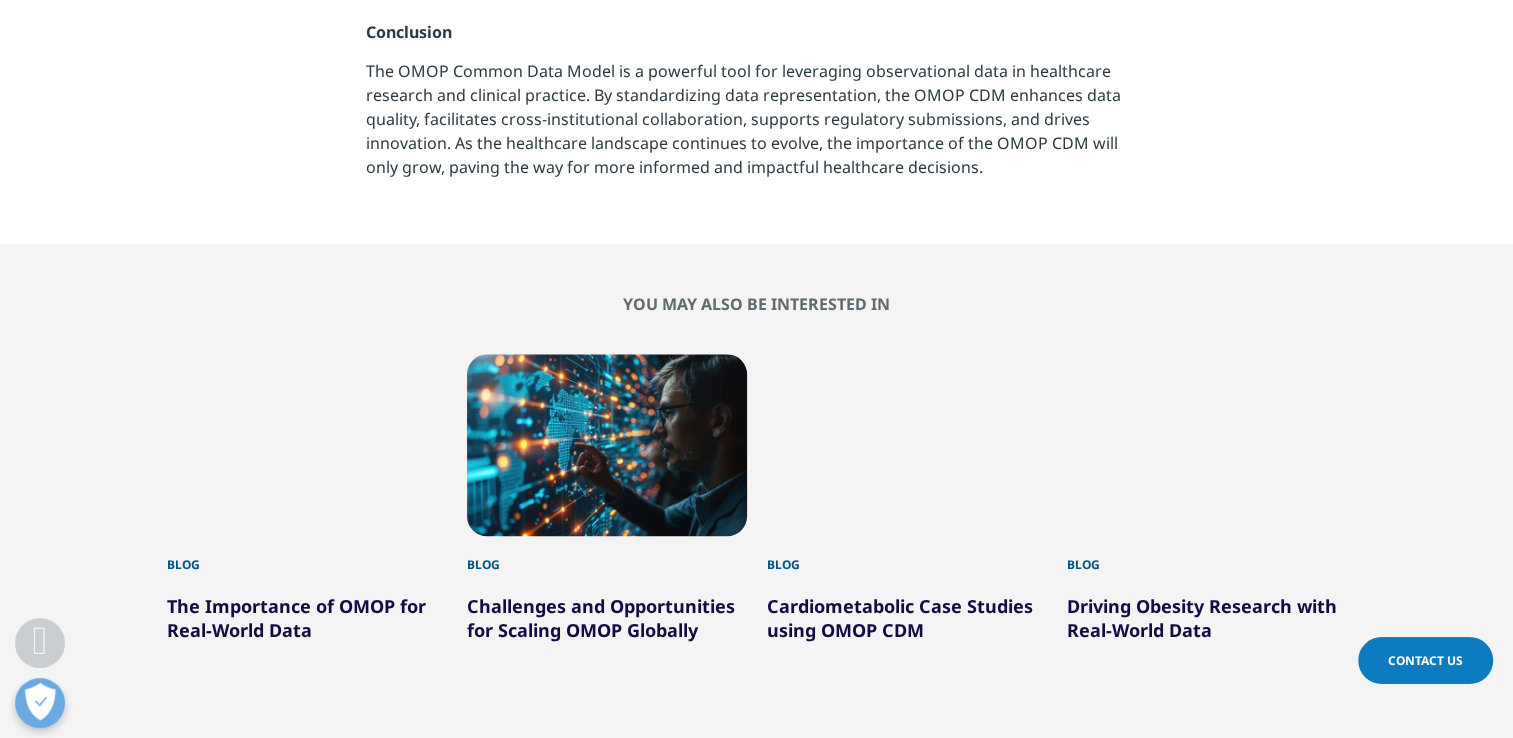click on "Cardiometabolic Case Studies using OMOP CDM" at bounding box center [900, 618] 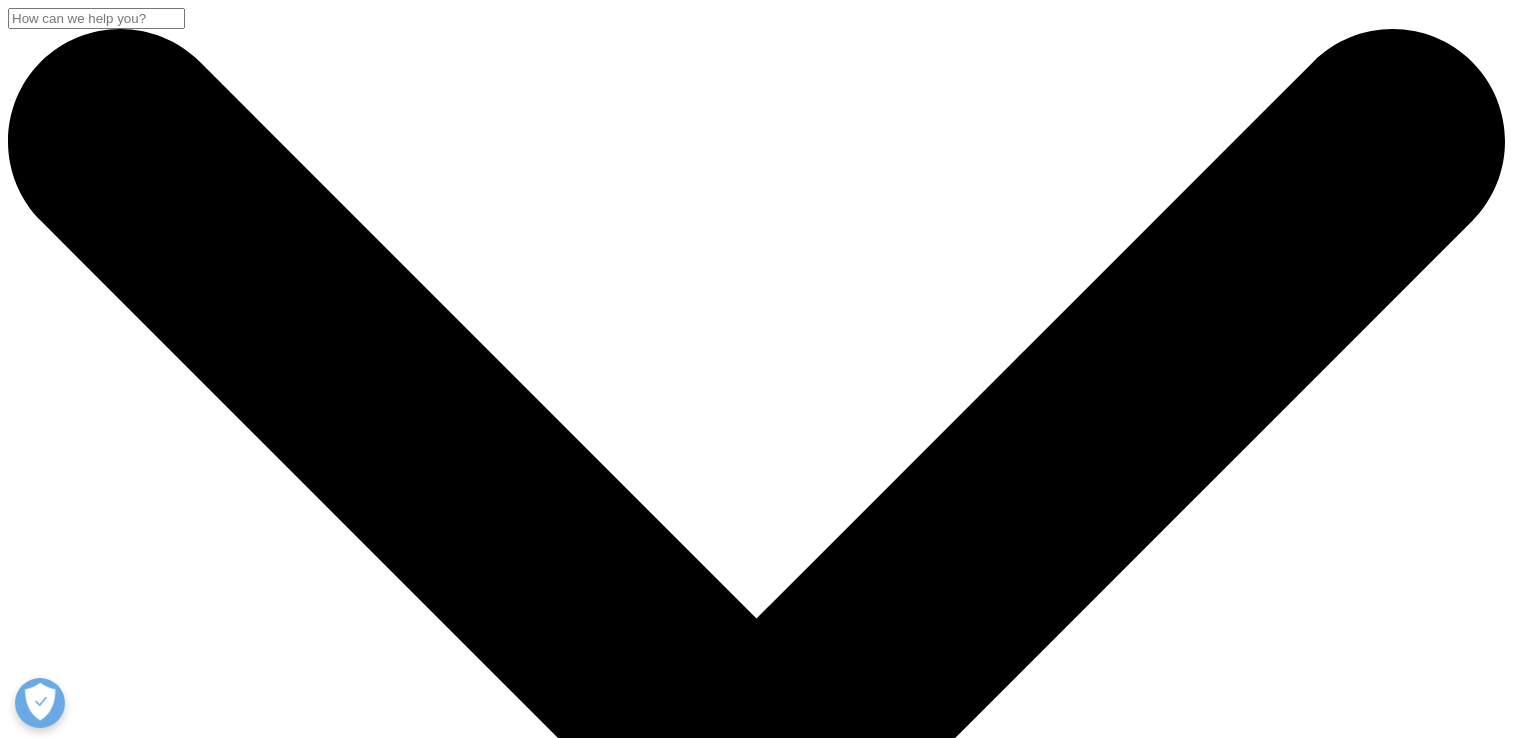 scroll, scrollTop: 0, scrollLeft: 0, axis: both 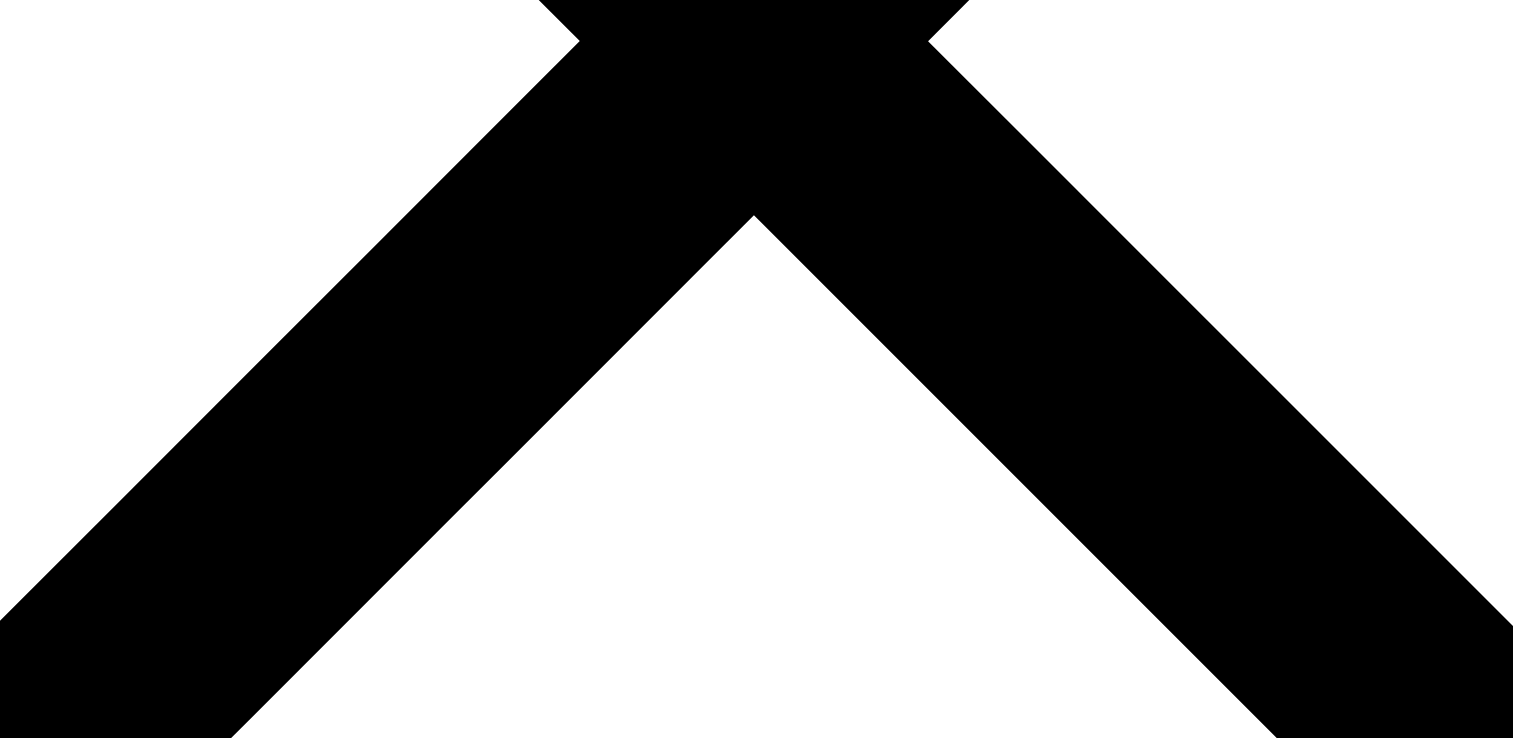 click on "Dual-Agent Anti-Hypertensive Drug" at bounding box center [182, 26472] 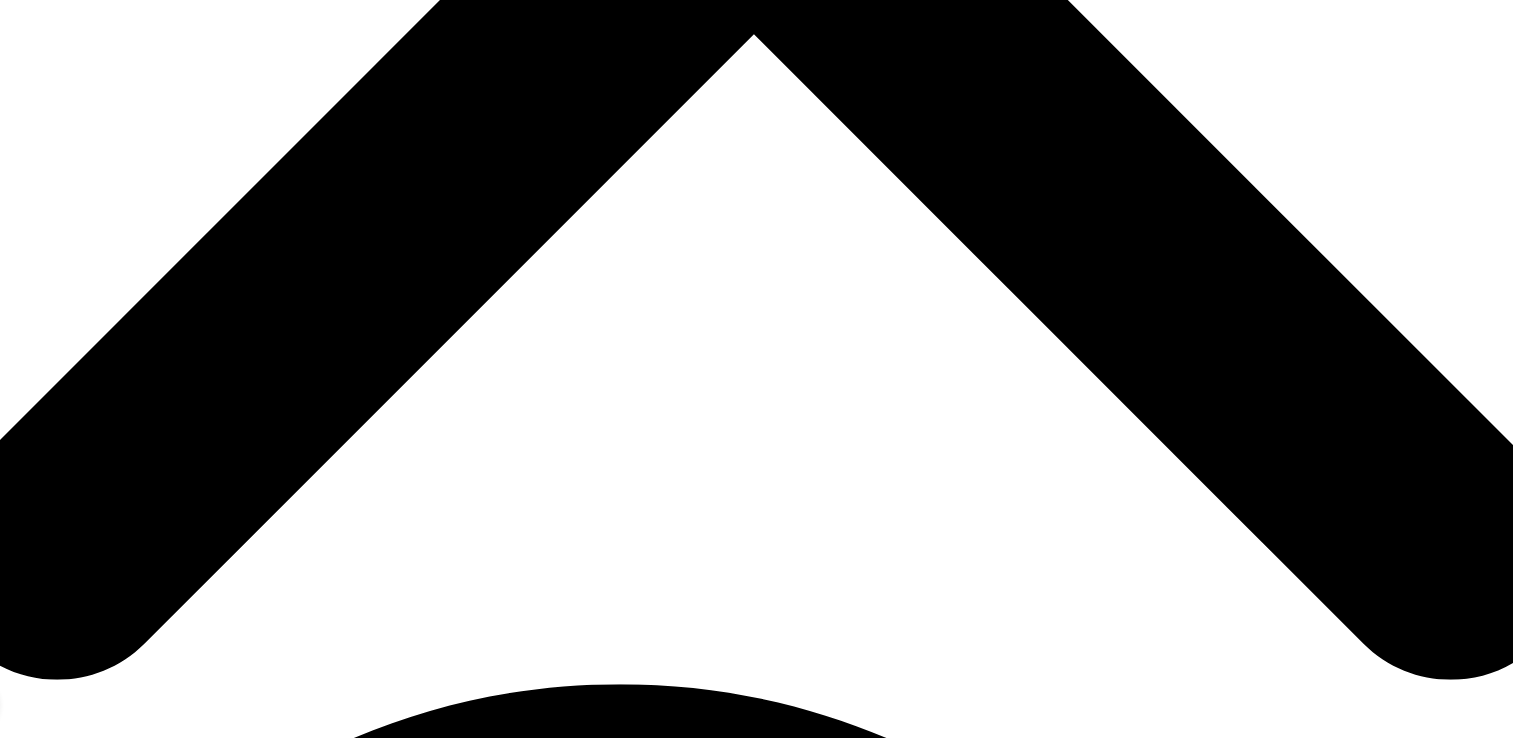 scroll, scrollTop: 852, scrollLeft: 0, axis: vertical 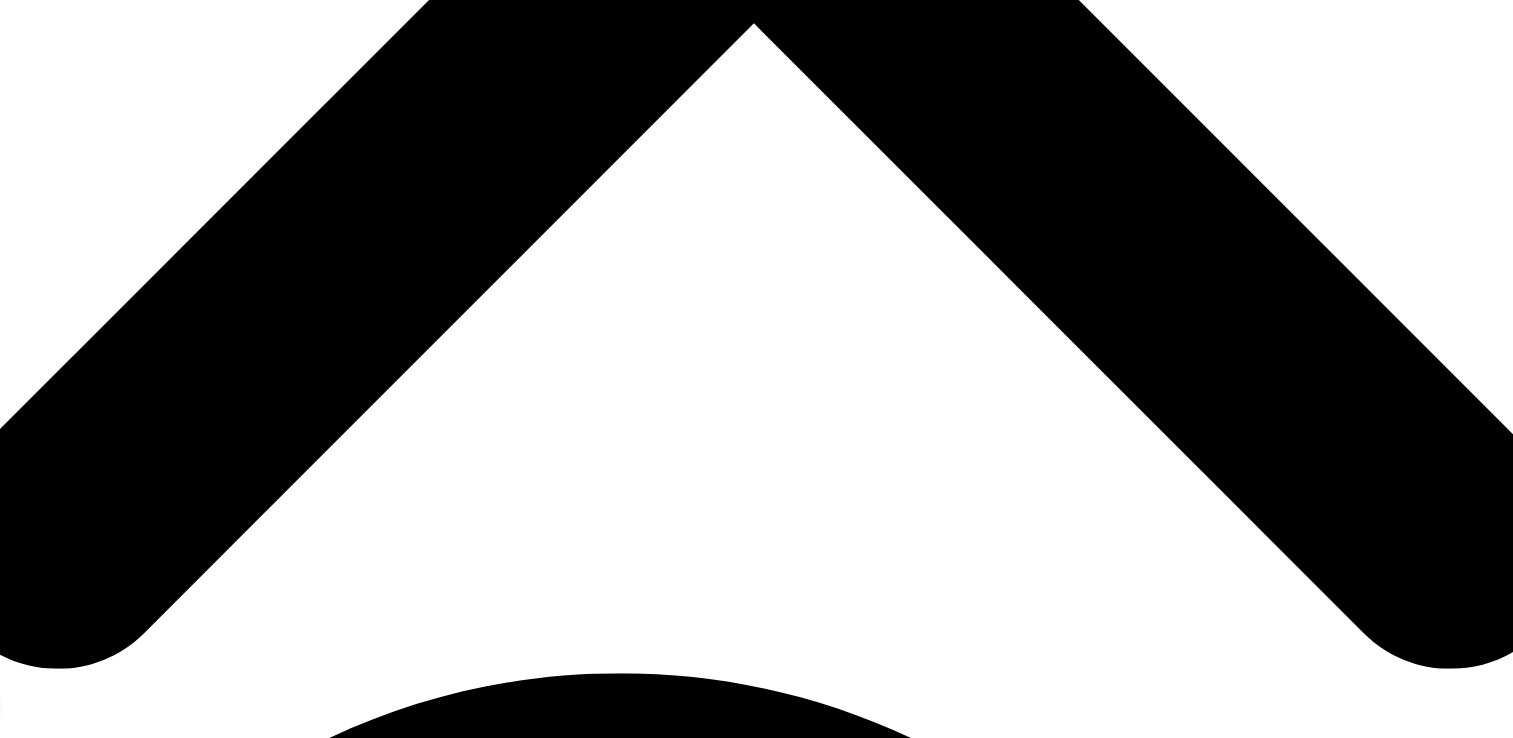 click on "Impact: Identified thiazide diuretics as the most effective first-line anti-hypertensive drugs compared to ACE inhibitors. This study led to a publication in The Lancet and established a framework for future network studies." at bounding box center (776, 25677) 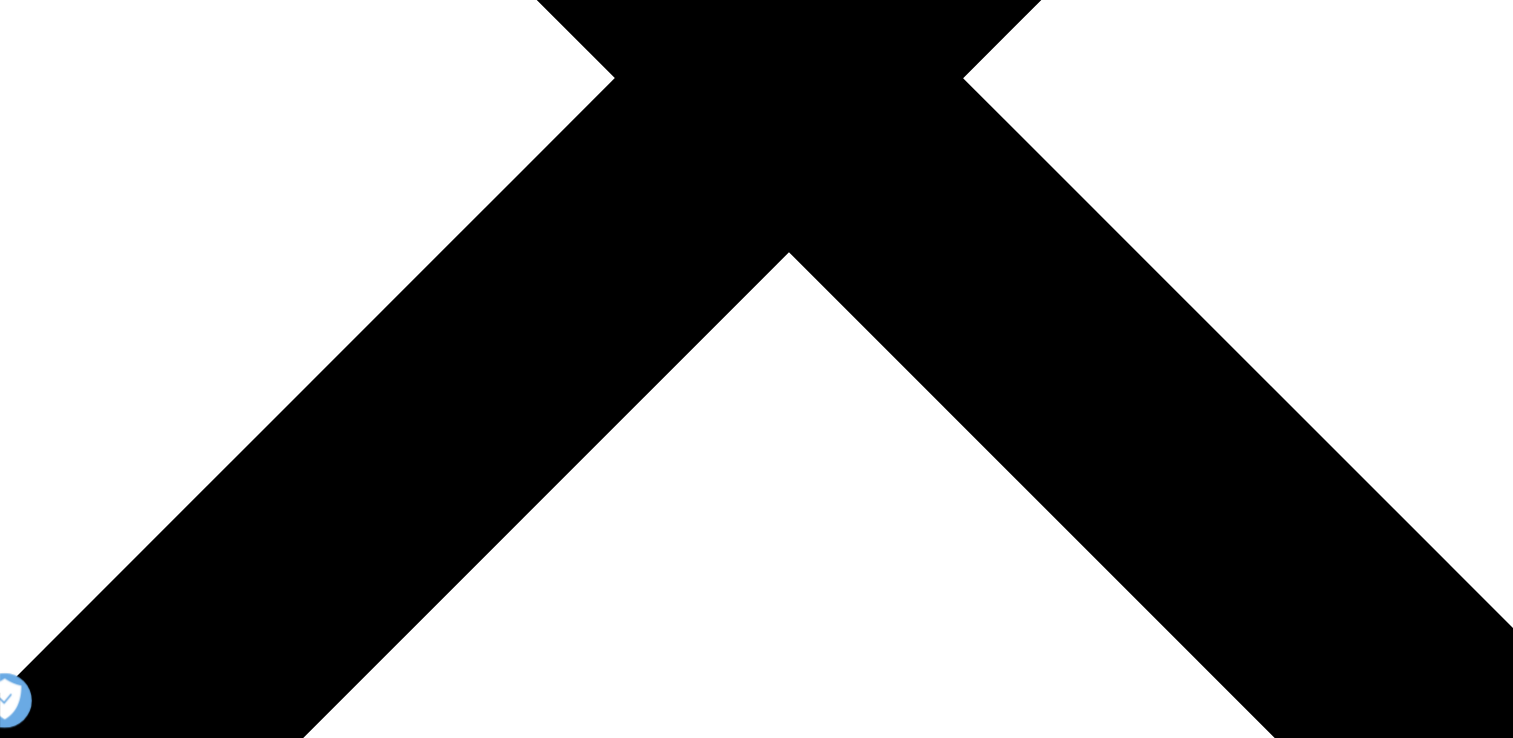 scroll, scrollTop: 644, scrollLeft: 0, axis: vertical 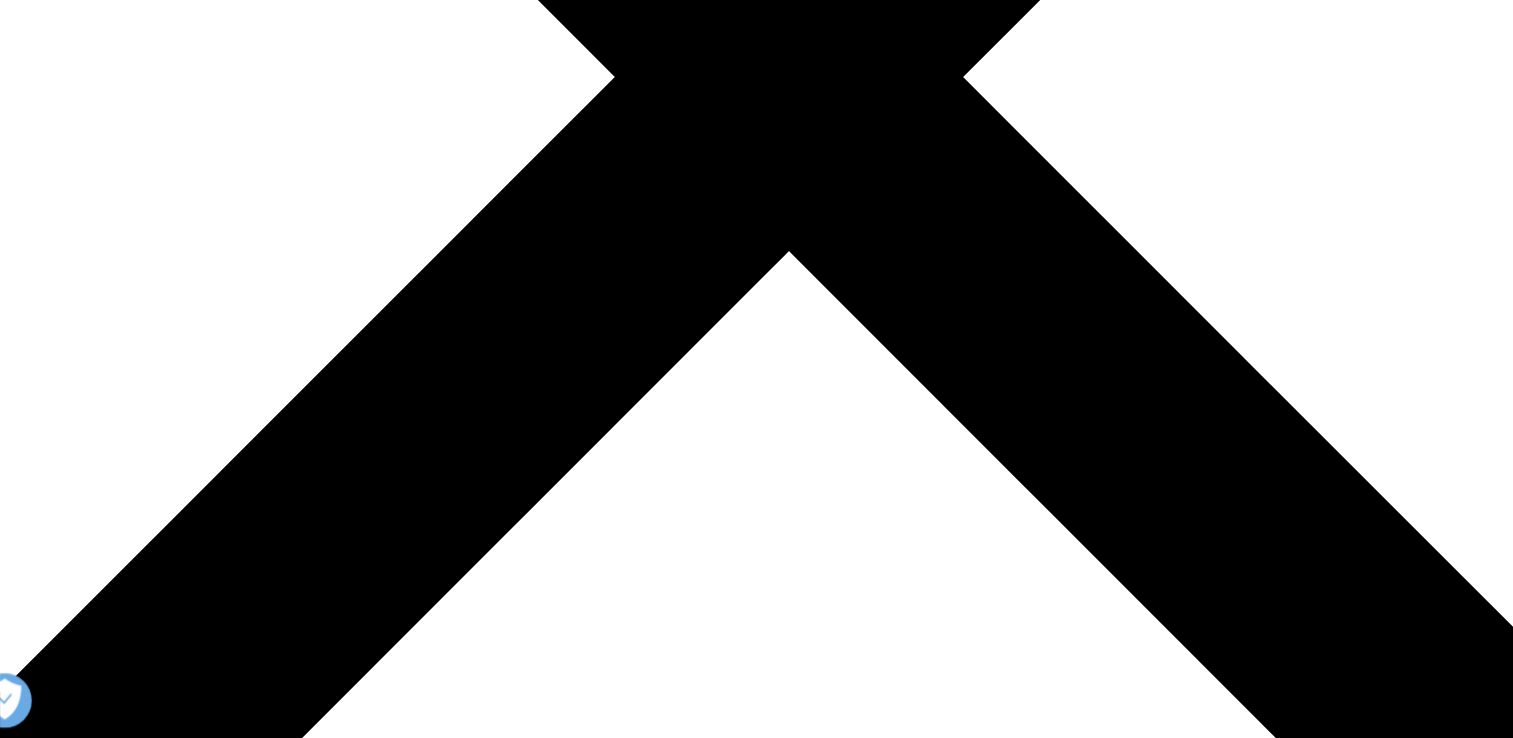 drag, startPoint x: 819, startPoint y: 580, endPoint x: 427, endPoint y: 579, distance: 392.00128 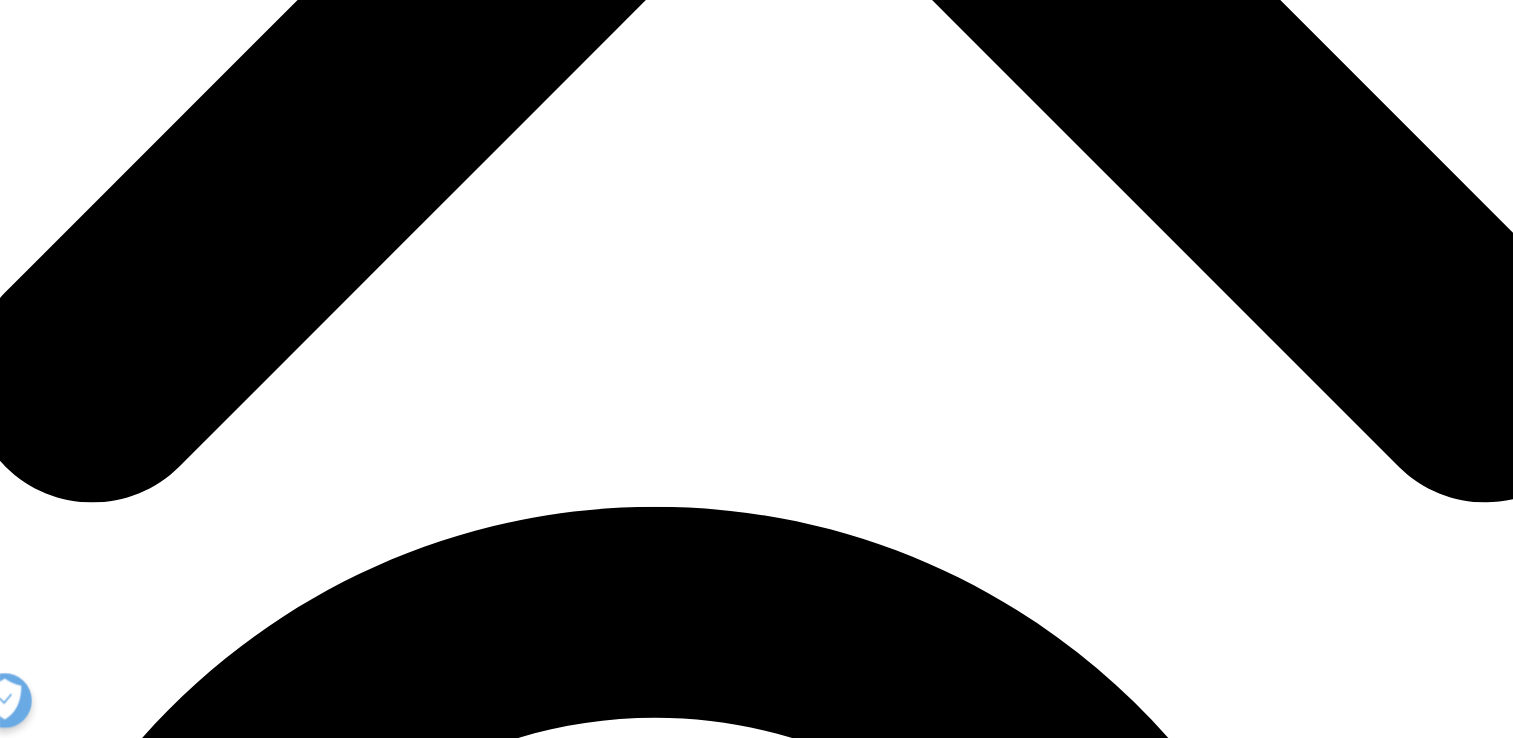 scroll, scrollTop: 1009, scrollLeft: 0, axis: vertical 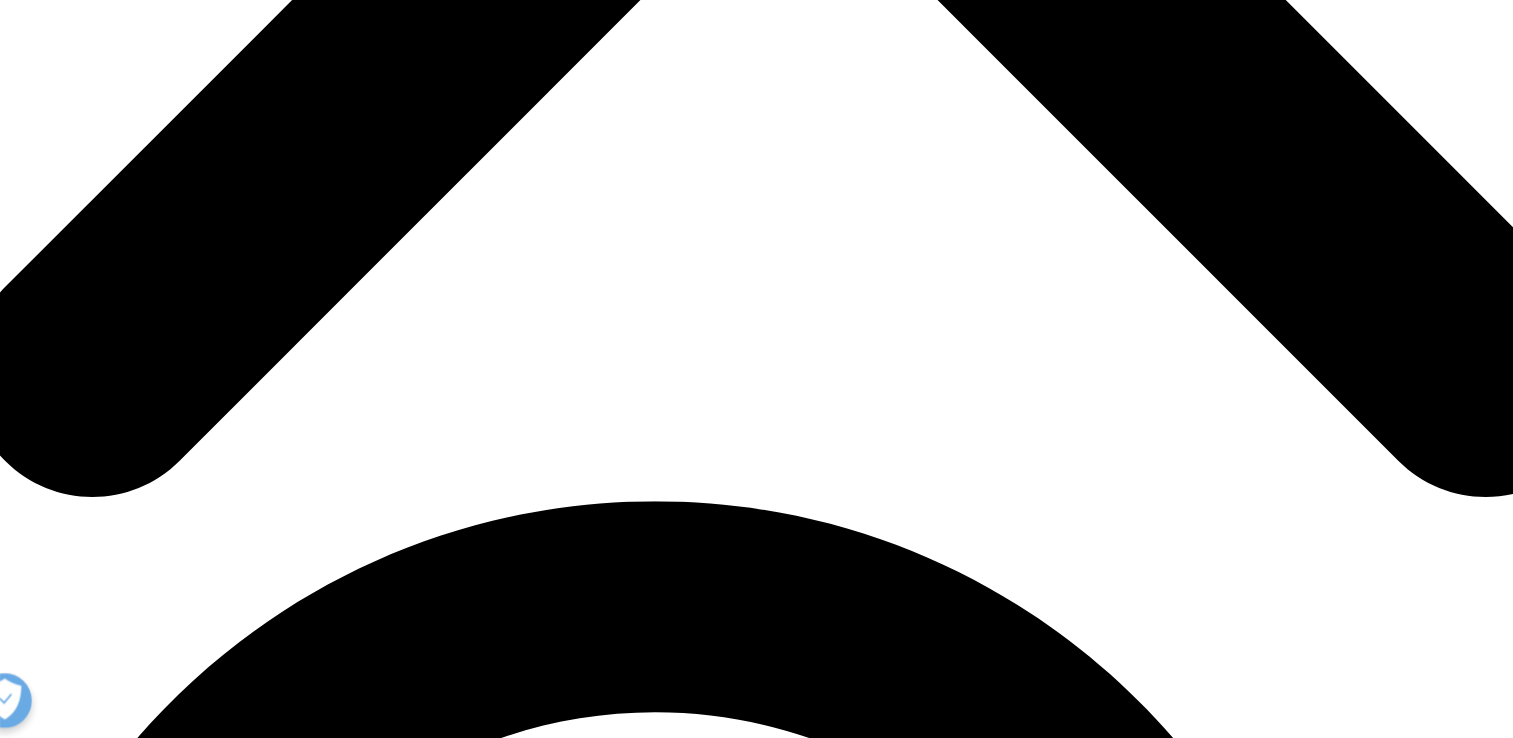 drag, startPoint x: 421, startPoint y: 438, endPoint x: 1152, endPoint y: 451, distance: 731.1156 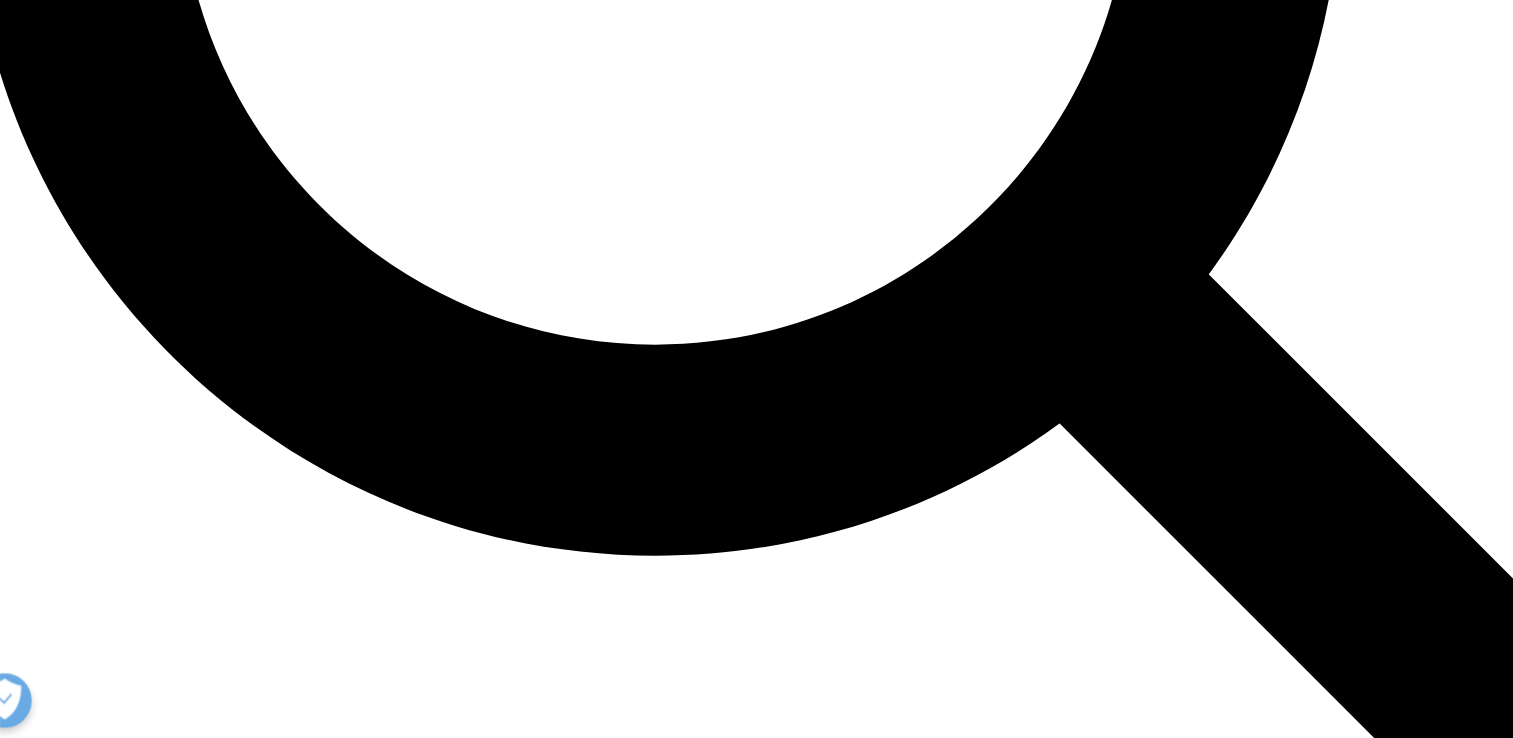 scroll, scrollTop: 2287, scrollLeft: 0, axis: vertical 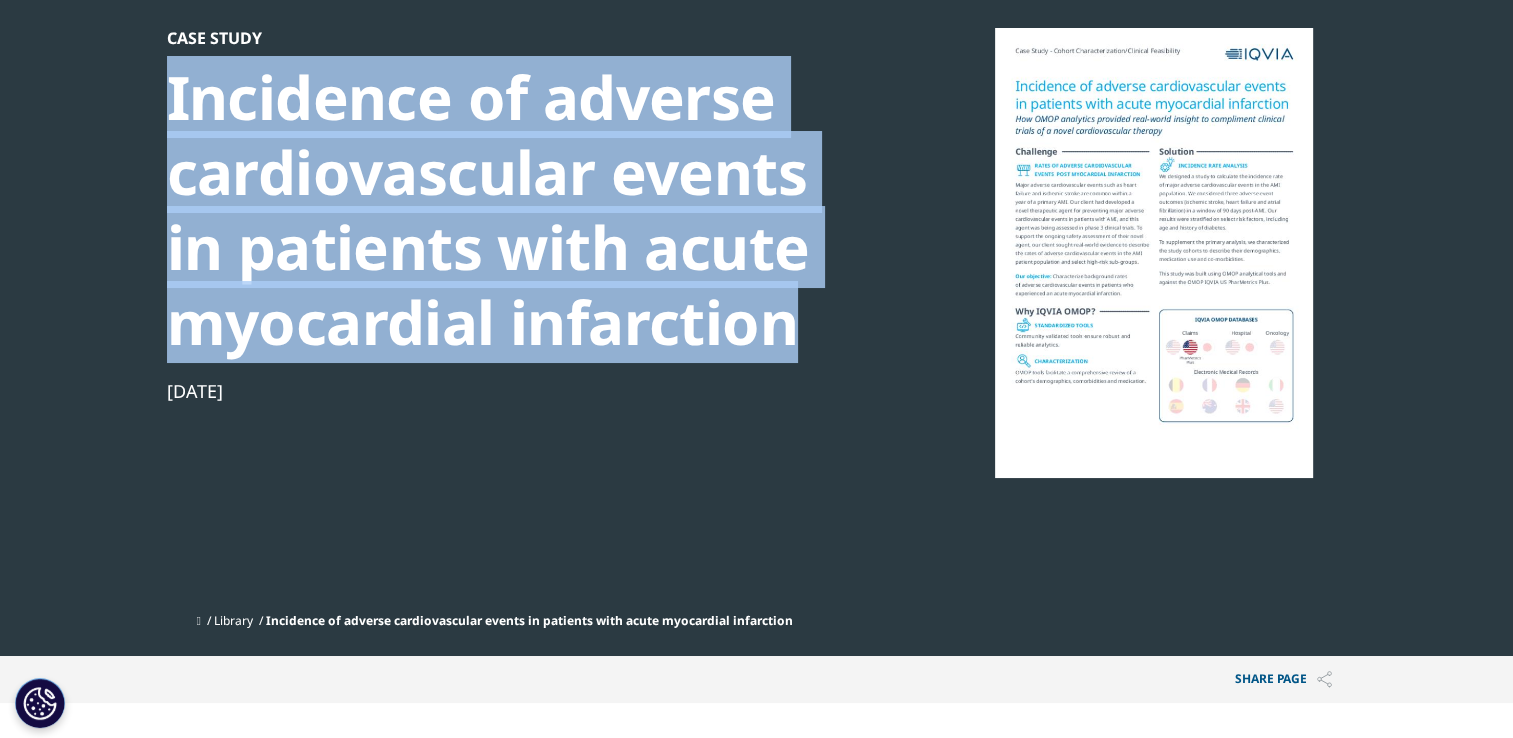 drag, startPoint x: 275, startPoint y: 126, endPoint x: 814, endPoint y: 324, distance: 574.21686 